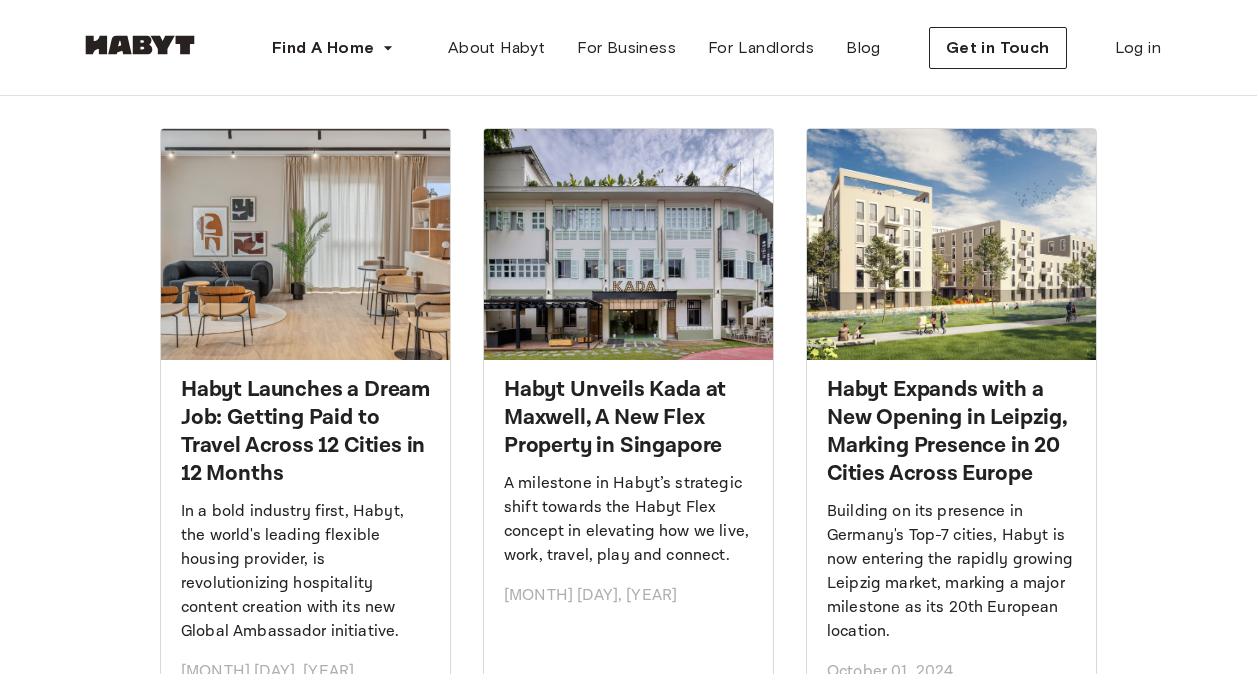 scroll, scrollTop: 0, scrollLeft: 0, axis: both 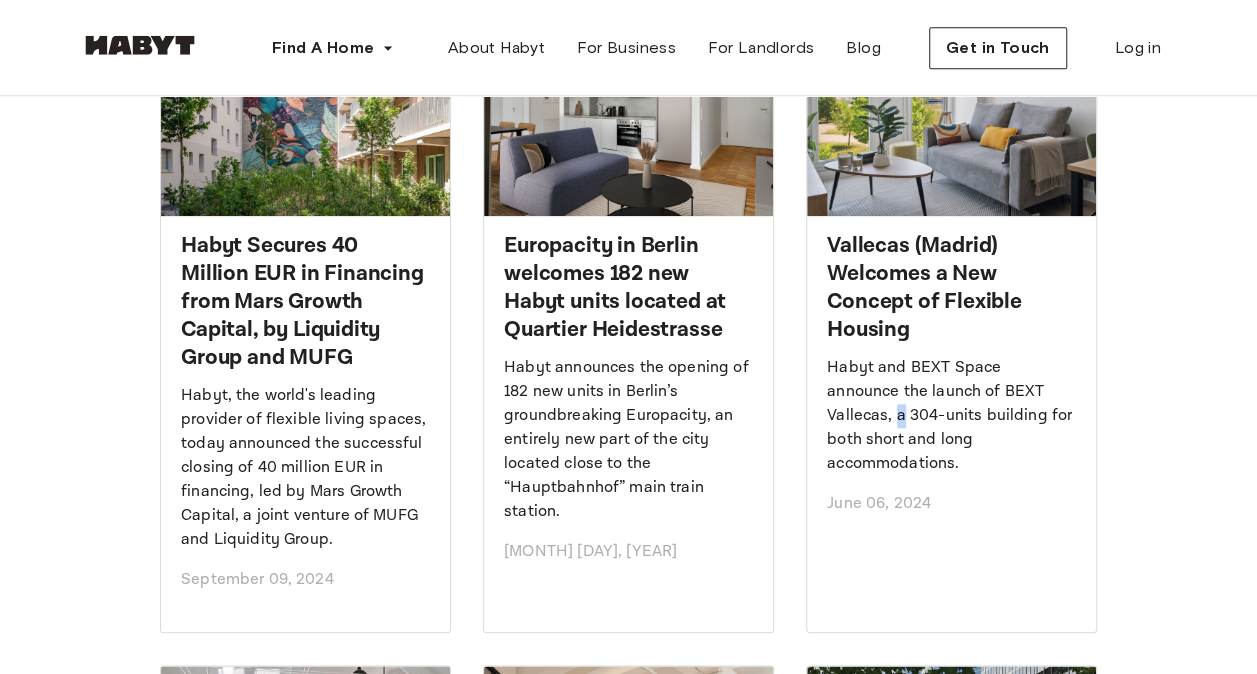drag, startPoint x: 933, startPoint y: 272, endPoint x: 1117, endPoint y: 384, distance: 215.40659 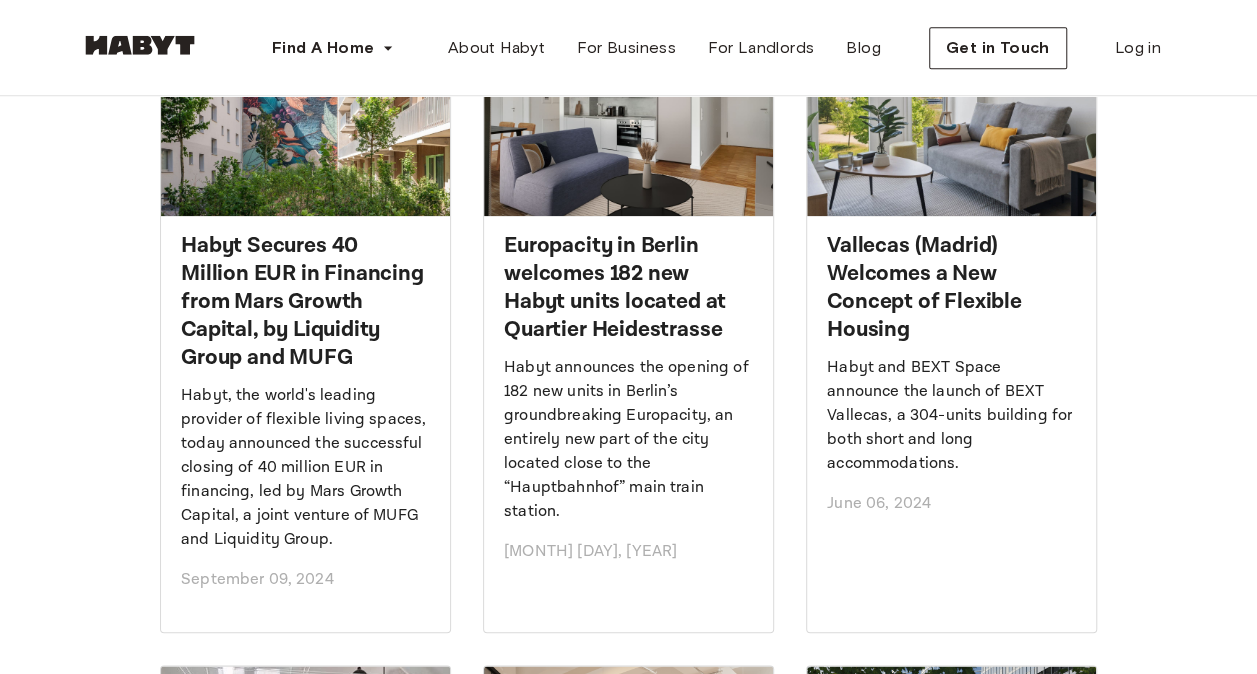 click on "Vallecas (Madrid) Welcomes a New Concept of Flexible Housing" at bounding box center (951, 288) 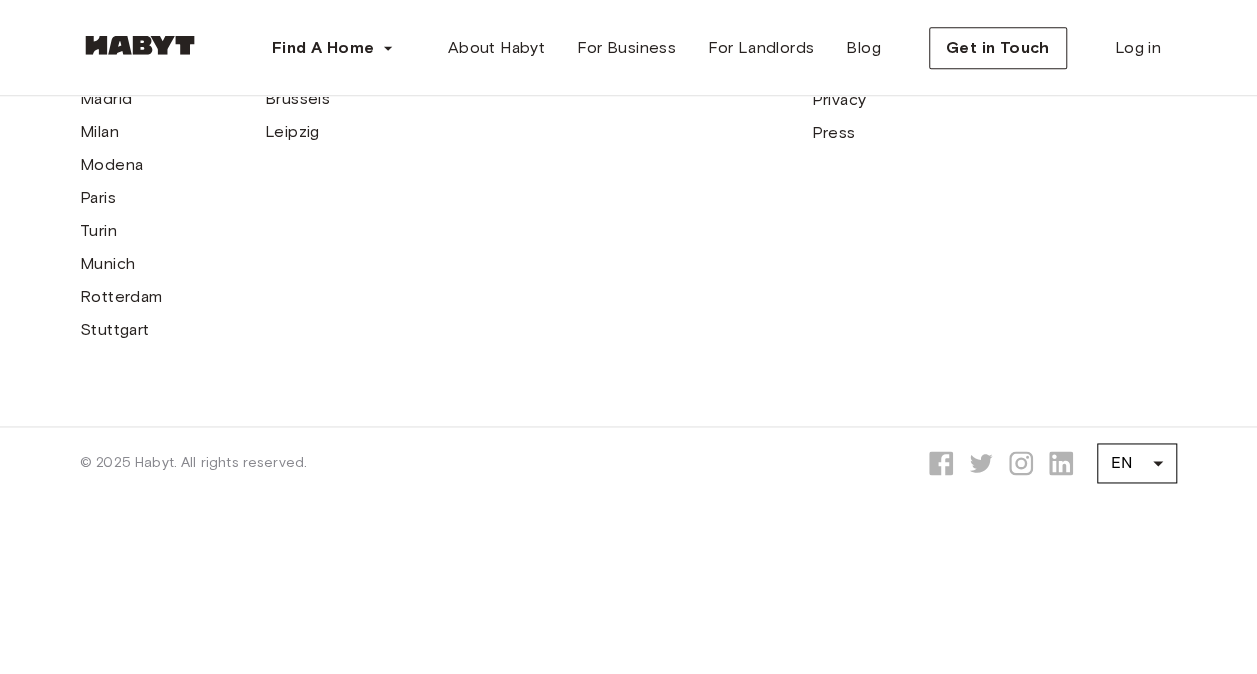 scroll, scrollTop: 1765, scrollLeft: 0, axis: vertical 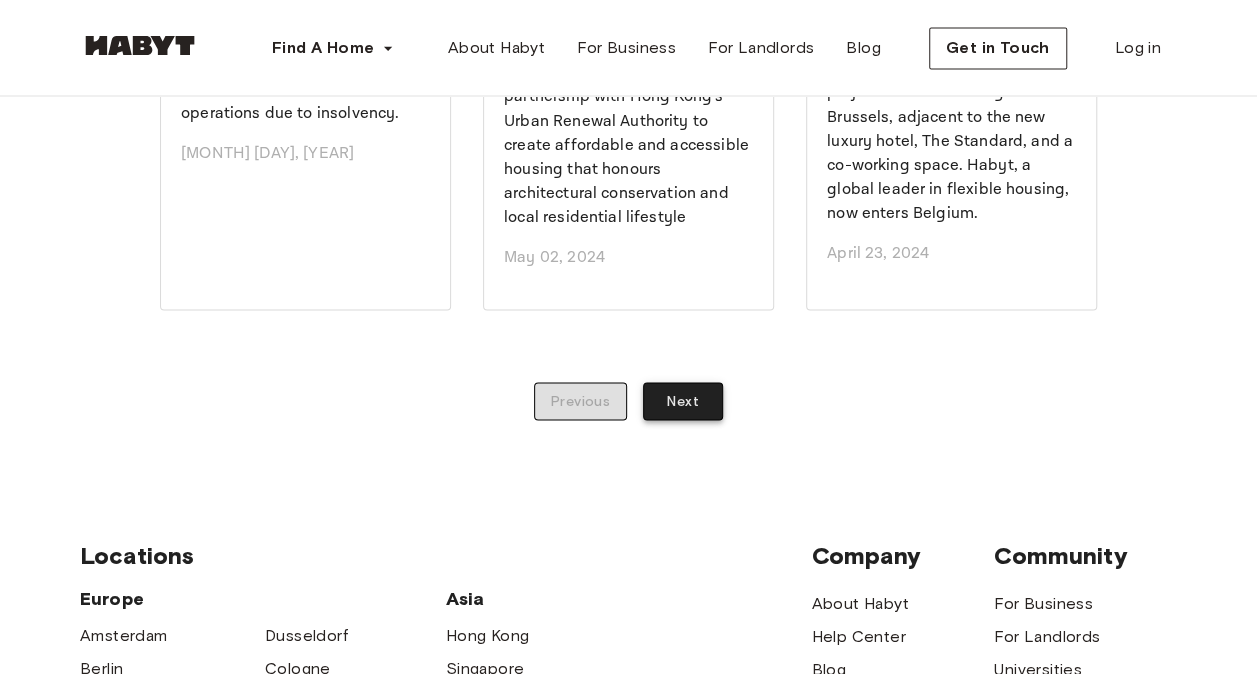 click on "Next" at bounding box center [683, 401] 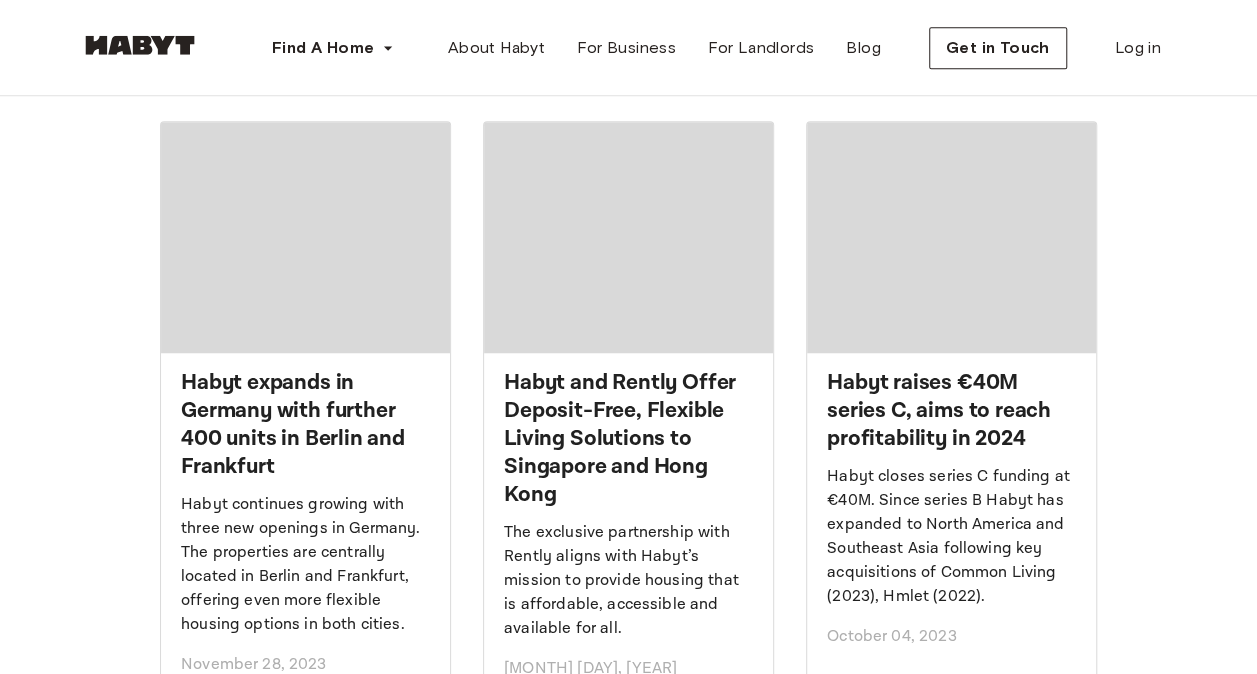 scroll, scrollTop: 709, scrollLeft: 0, axis: vertical 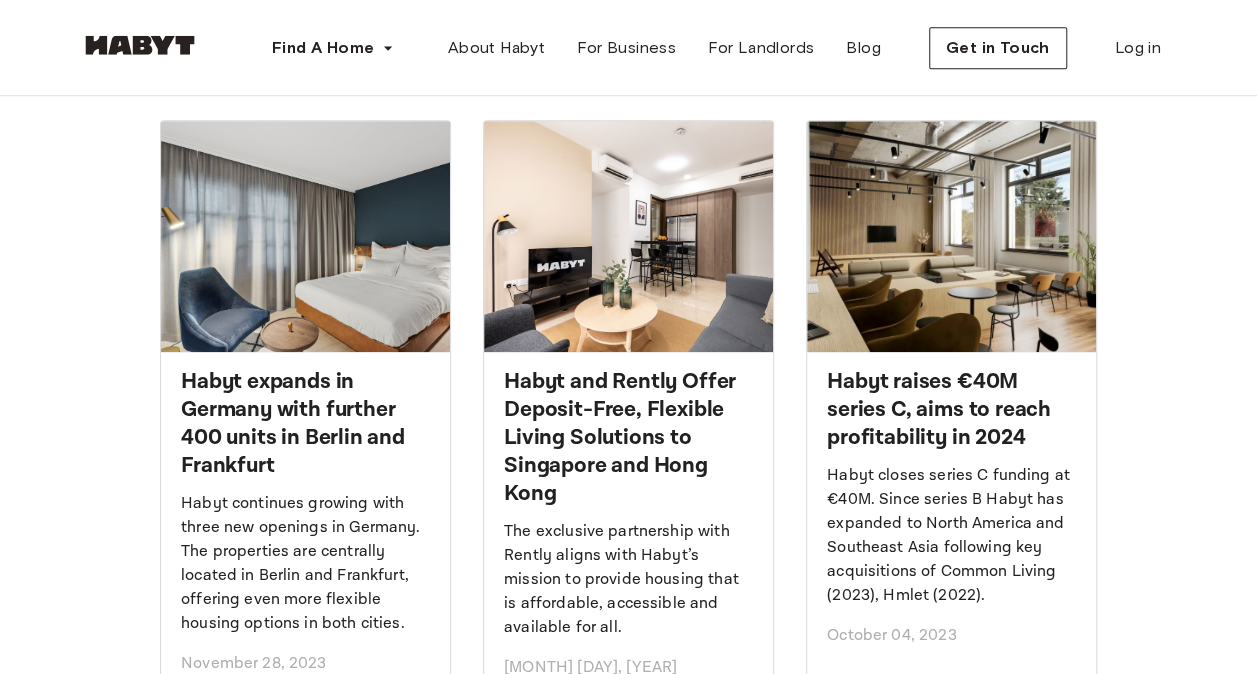 click on "Habyt raises €40M series C, aims to reach profitability in 2024" at bounding box center [951, 410] 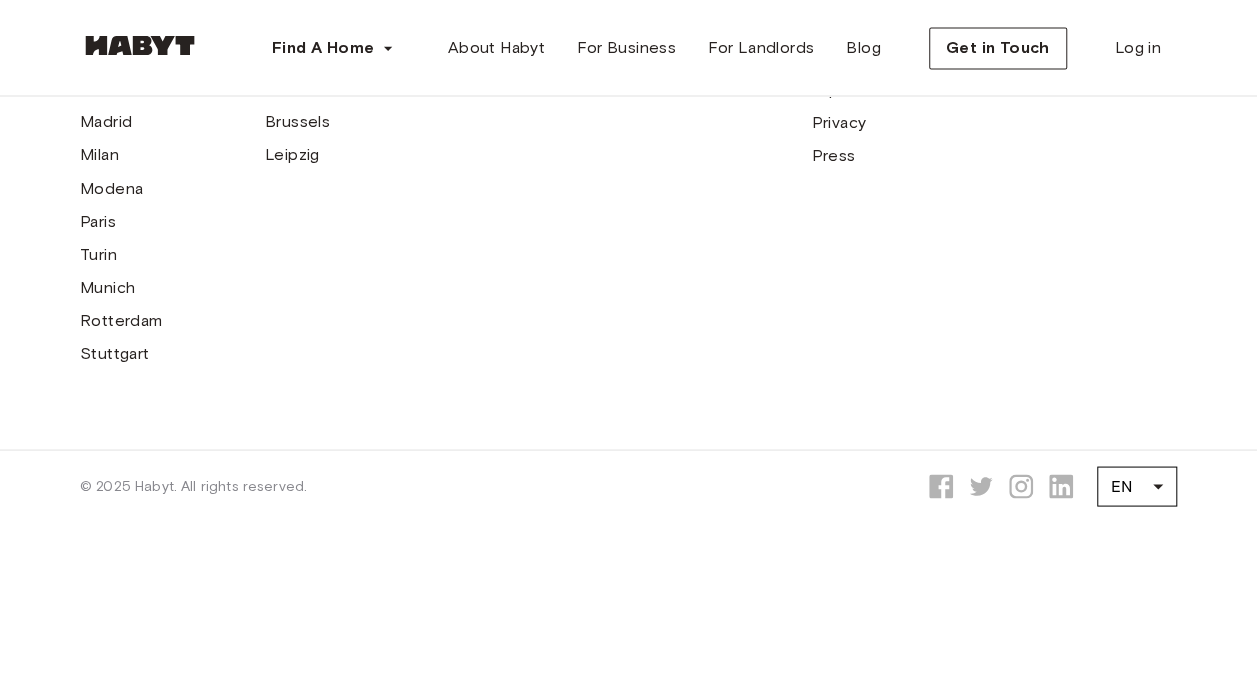 scroll, scrollTop: 1715, scrollLeft: 0, axis: vertical 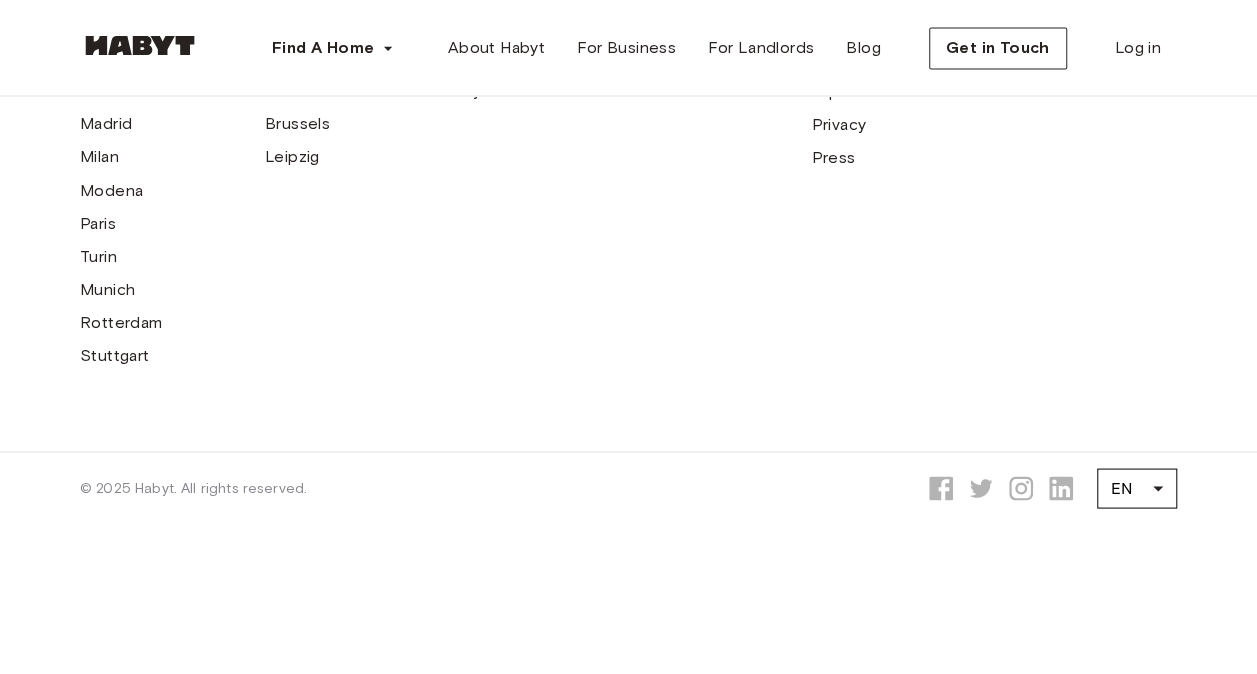 drag, startPoint x: 442, startPoint y: 354, endPoint x: 616, endPoint y: 356, distance: 174.01149 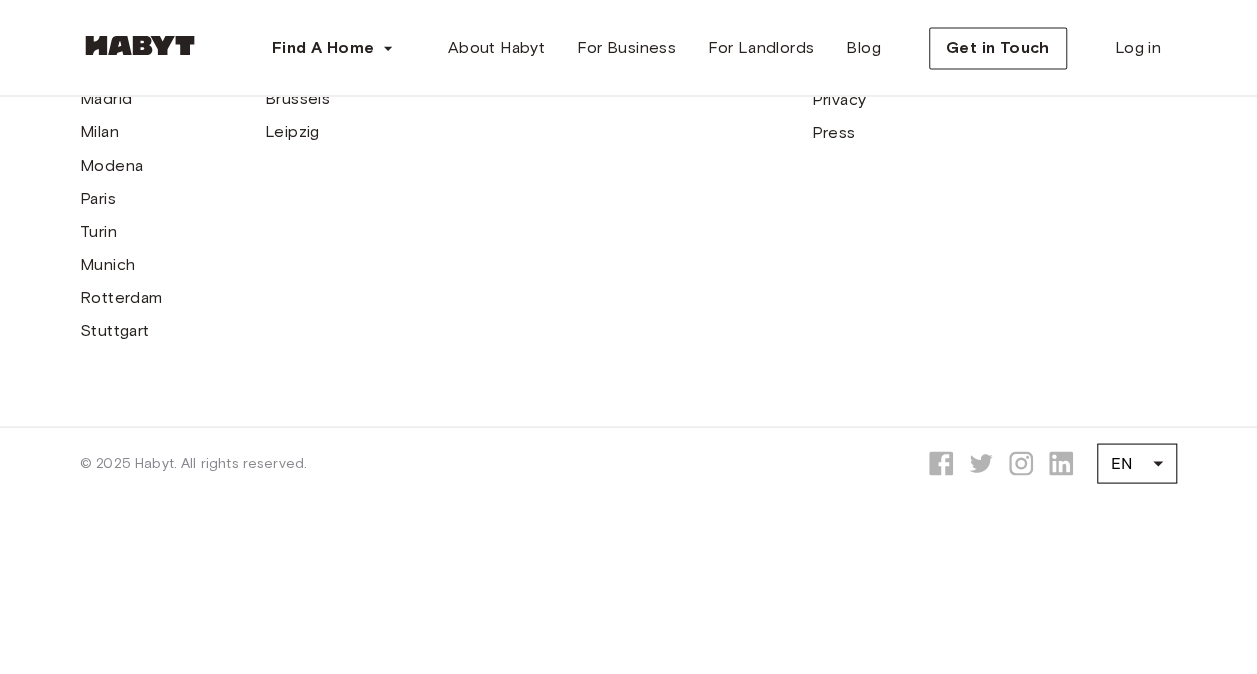 scroll, scrollTop: 1798, scrollLeft: 0, axis: vertical 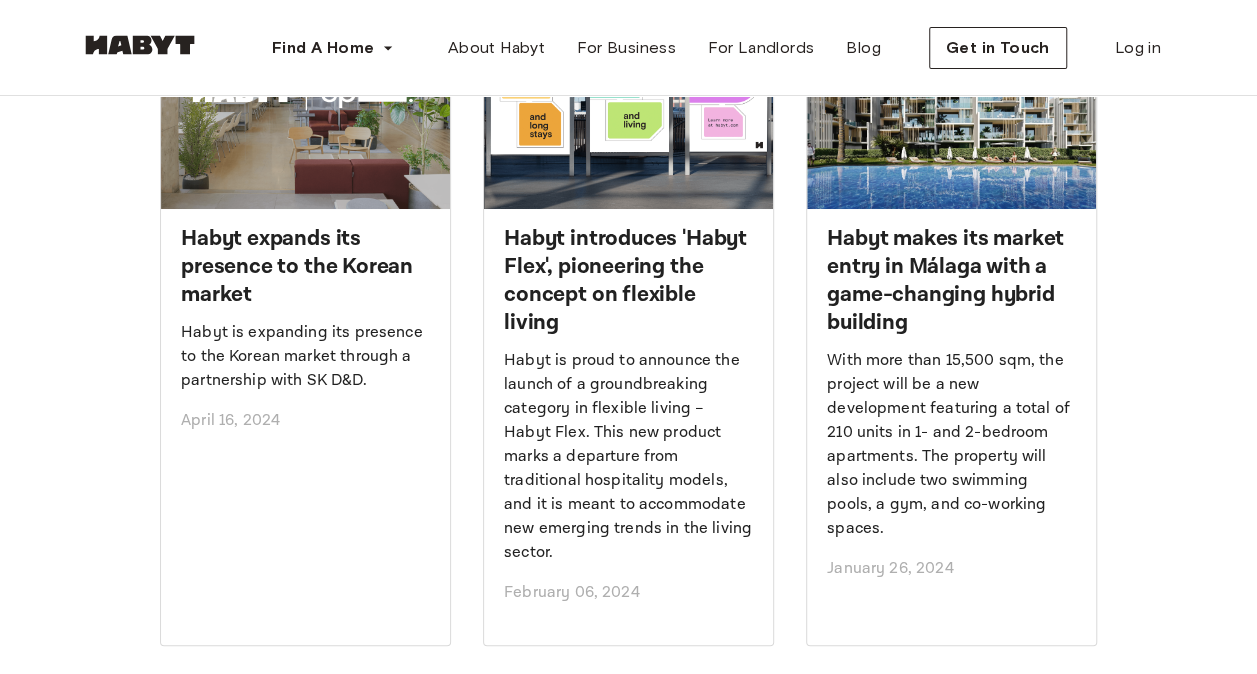 click on "Habyt is expanding its presence to the Korean market through a partnership with SK D&D." at bounding box center [305, 357] 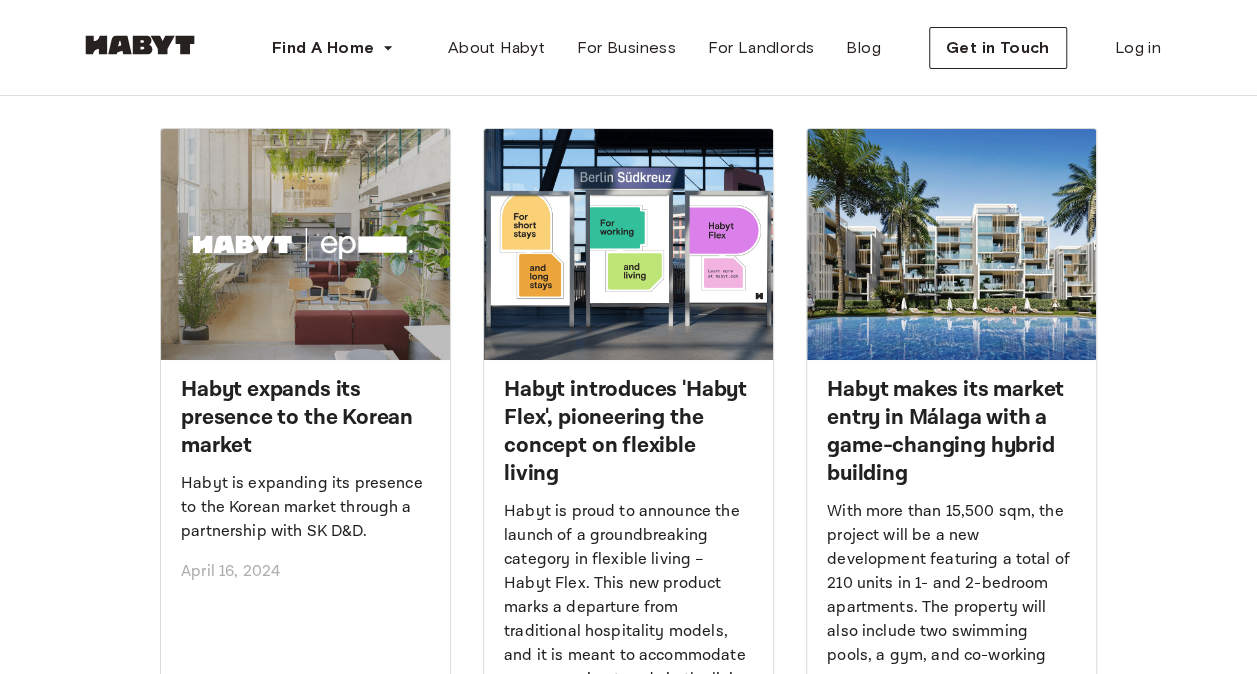 click on "Habyt expands its presence to the Korean market" at bounding box center (305, 418) 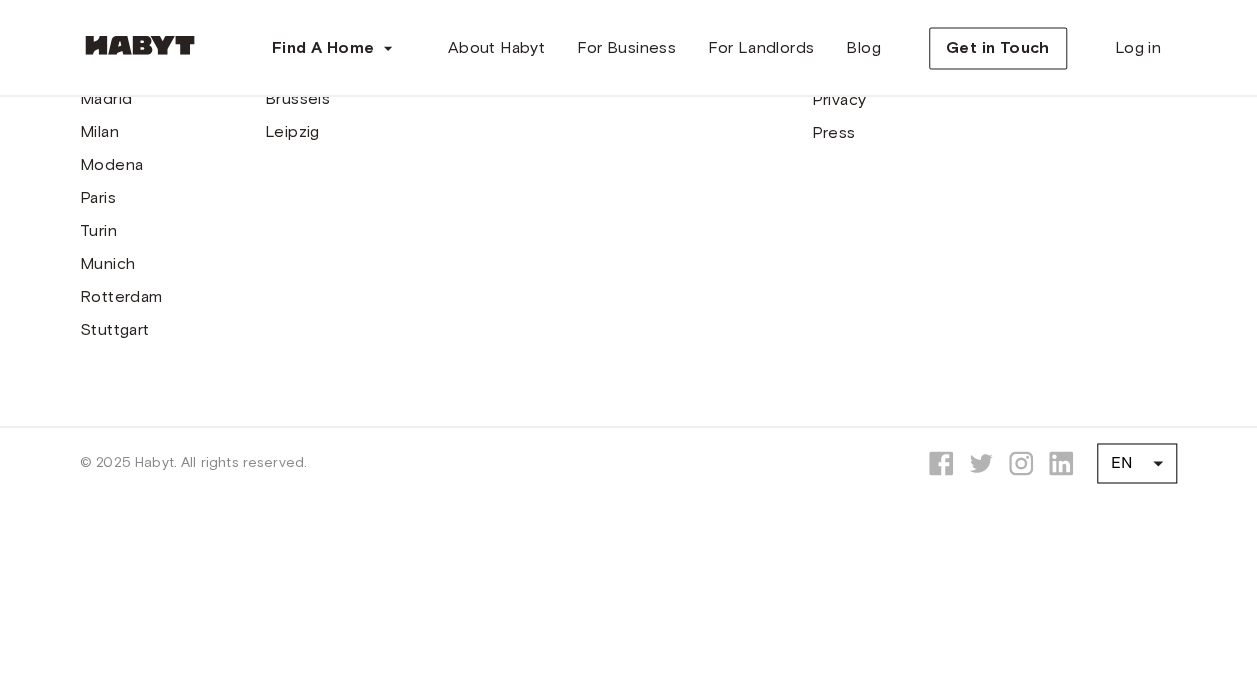 scroll, scrollTop: 1482, scrollLeft: 0, axis: vertical 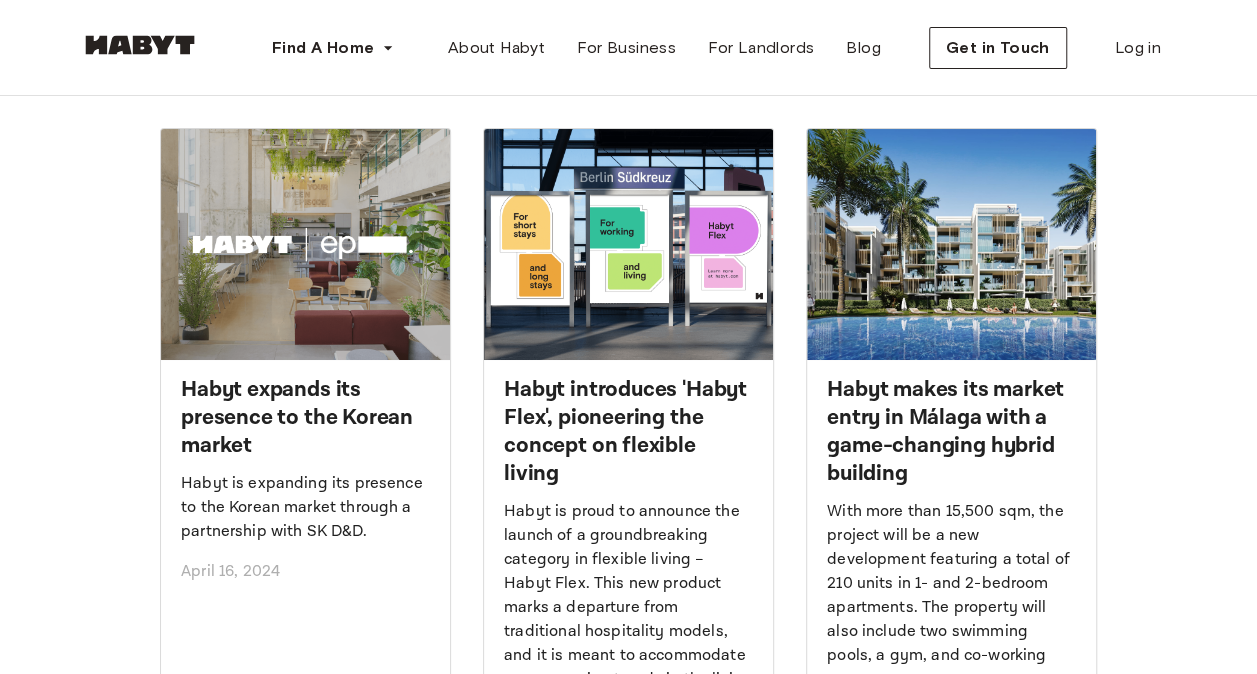 click on "Habyt makes its market entry in Málaga with a game-changing hybrid building" at bounding box center (951, 432) 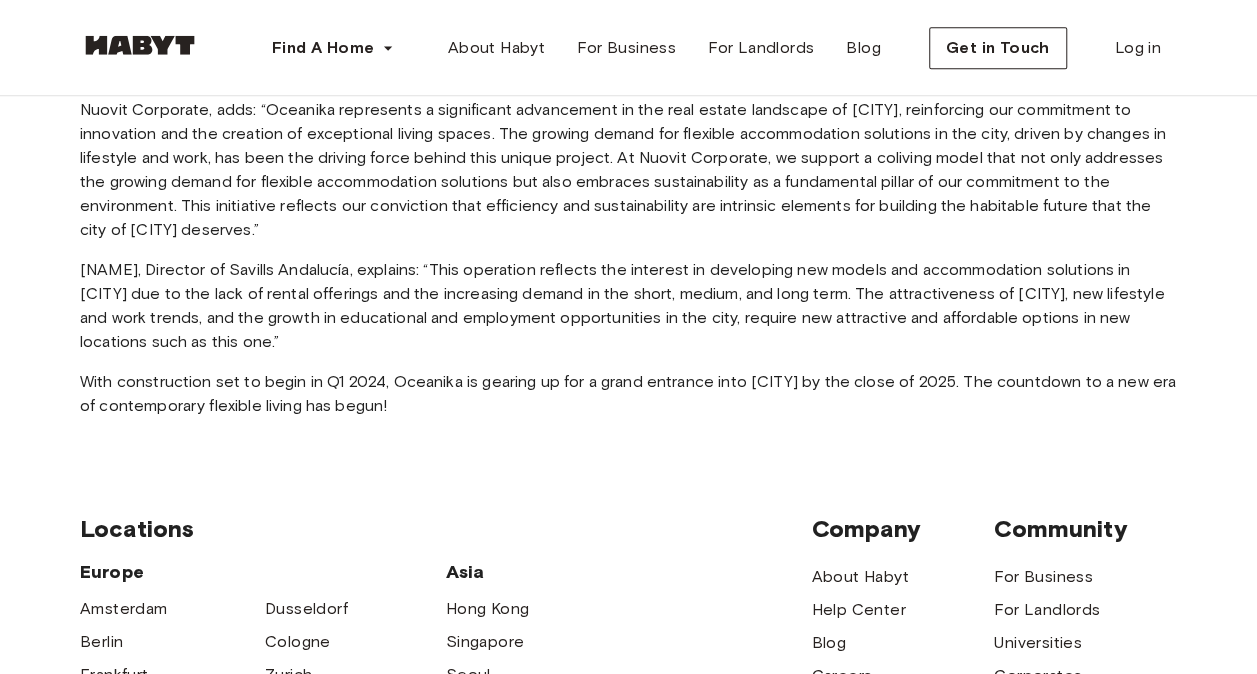 scroll, scrollTop: 811, scrollLeft: 0, axis: vertical 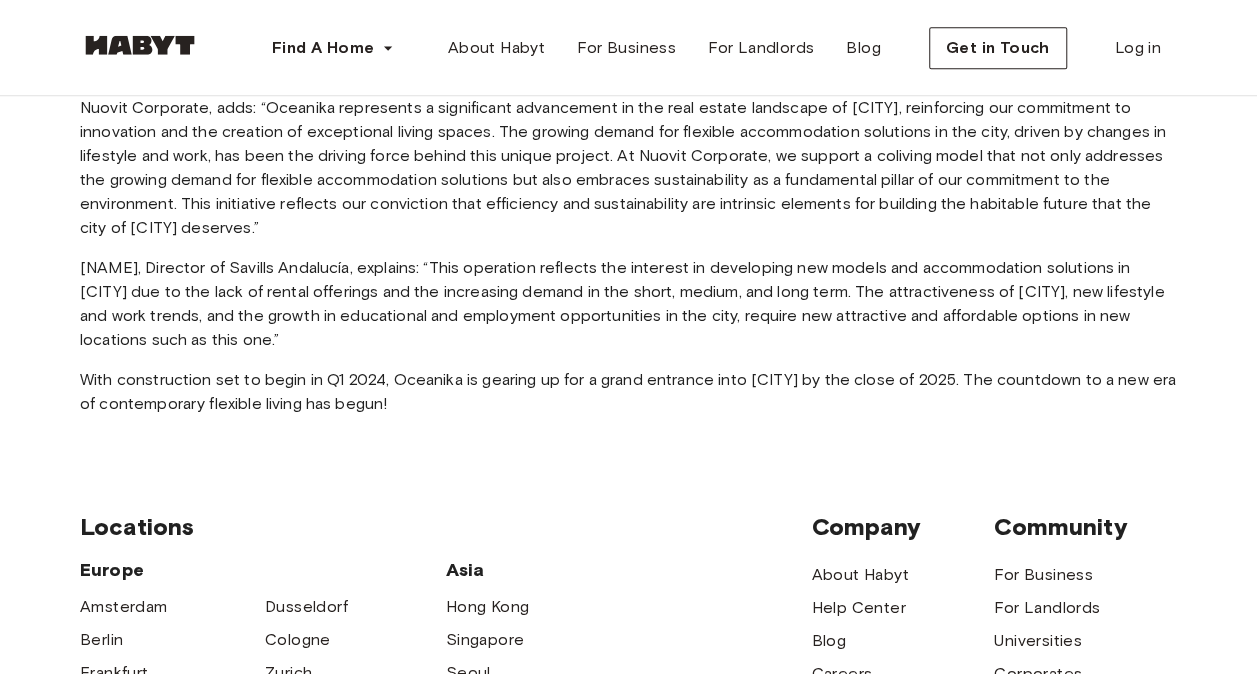 click on "Blending all three Habyt Products, Co-living, Homes and Hotel, Oceanika is much more than your average living space – it’s an innovative project spanning over 15,500 sqm, set to disrupt the housing landscape with 210 cutting-edge units in 1- and 2-bedroom apartments. According to market data from Savills, the apartments operated by Habyt will account for 36% of the new co-living offer expected in the city in the coming years." at bounding box center (628, -316) 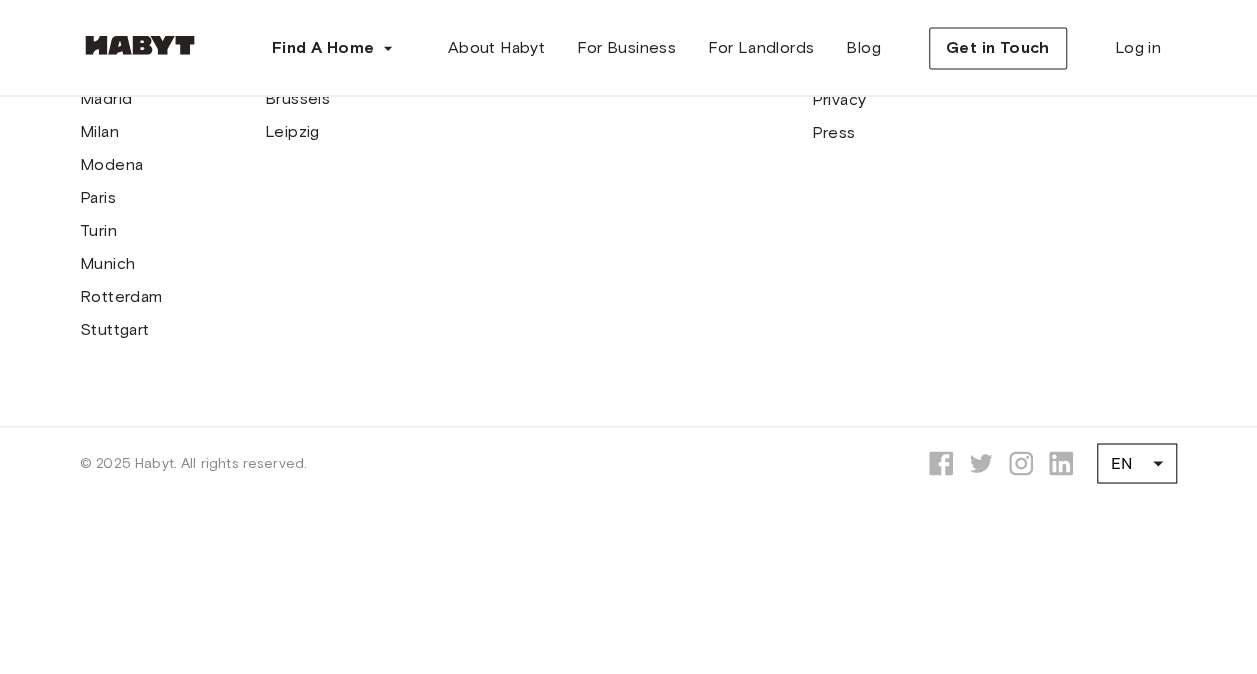 scroll, scrollTop: 1647, scrollLeft: 0, axis: vertical 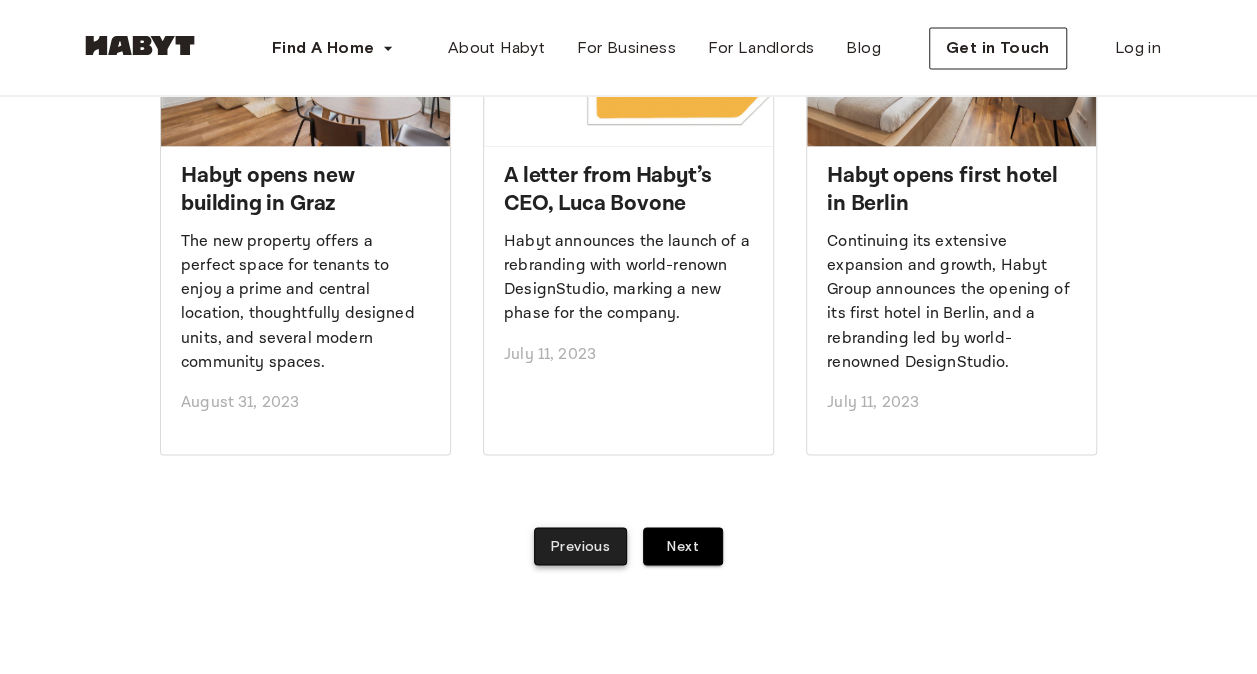click on "Previous" at bounding box center (580, 546) 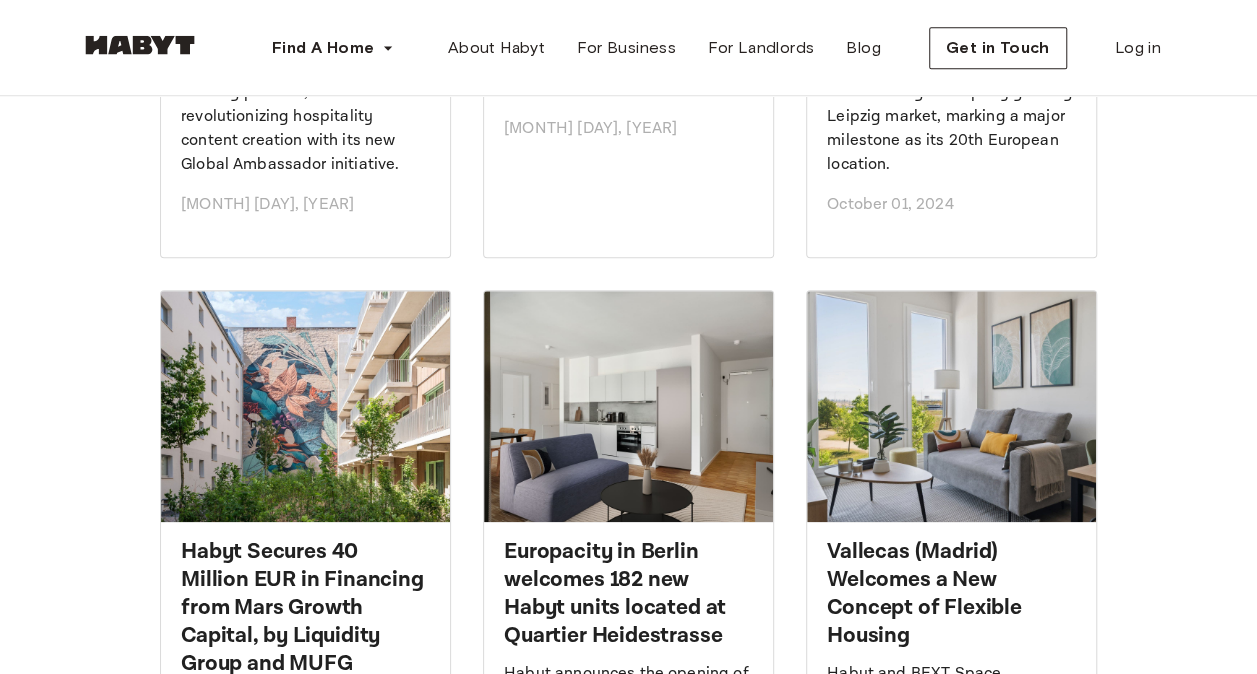 scroll, scrollTop: 460, scrollLeft: 0, axis: vertical 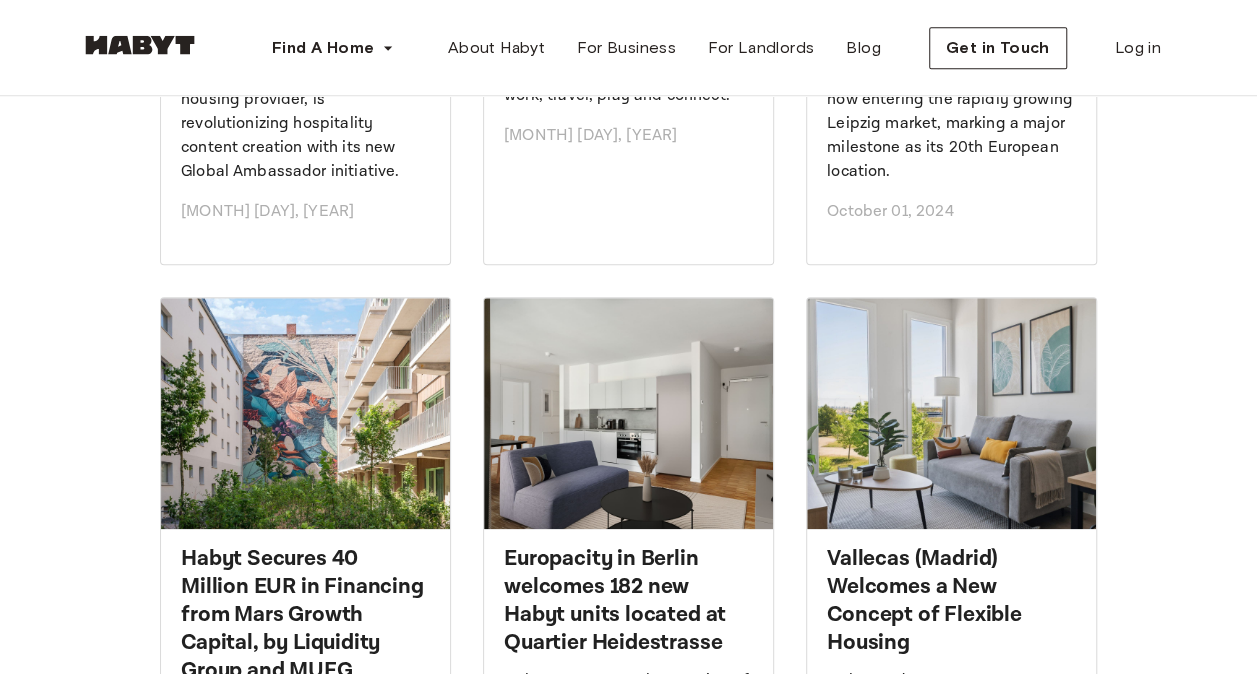 click at bounding box center (305, 413) 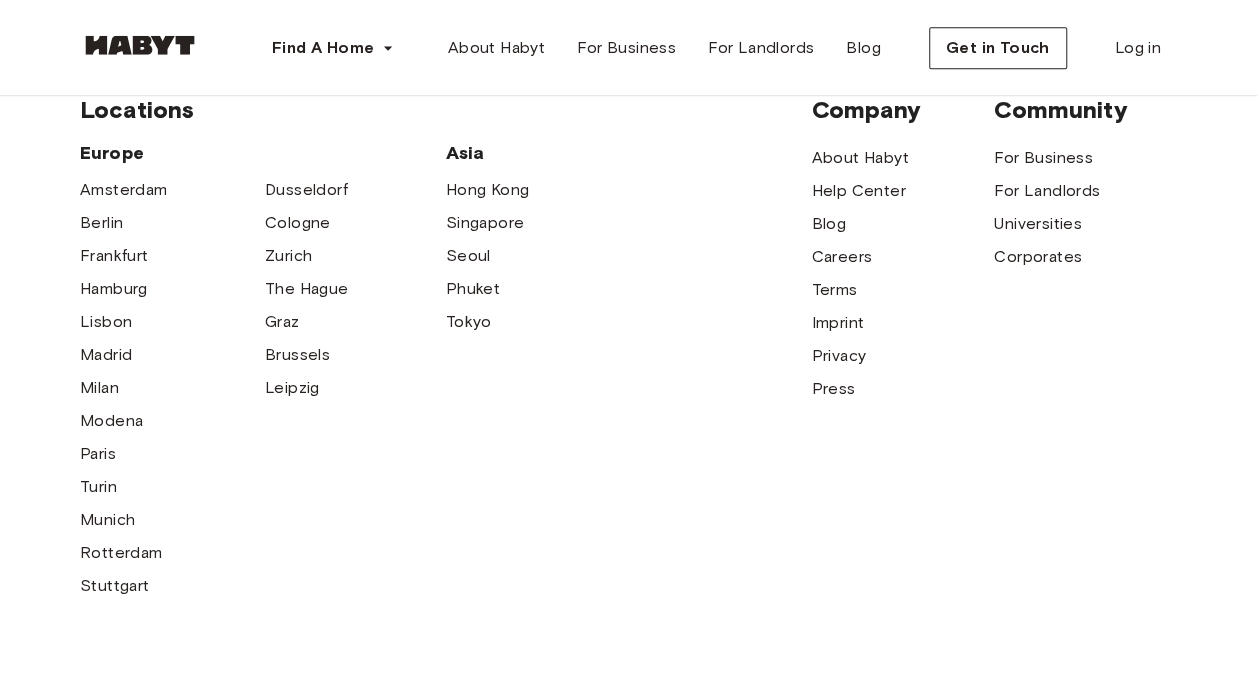 scroll, scrollTop: 750, scrollLeft: 0, axis: vertical 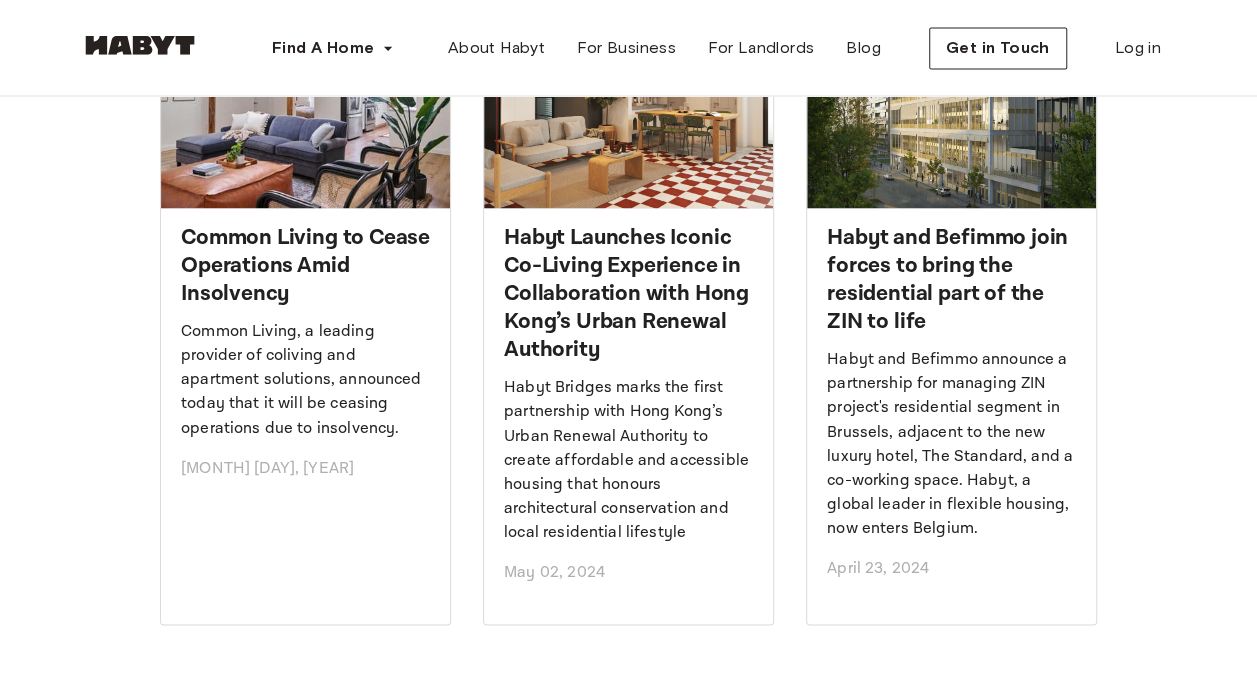 click on "Habyt Launches Iconic Co-Living Experience in Collaboration with Hong Kong’s Urban Renewal Authority" at bounding box center (628, 294) 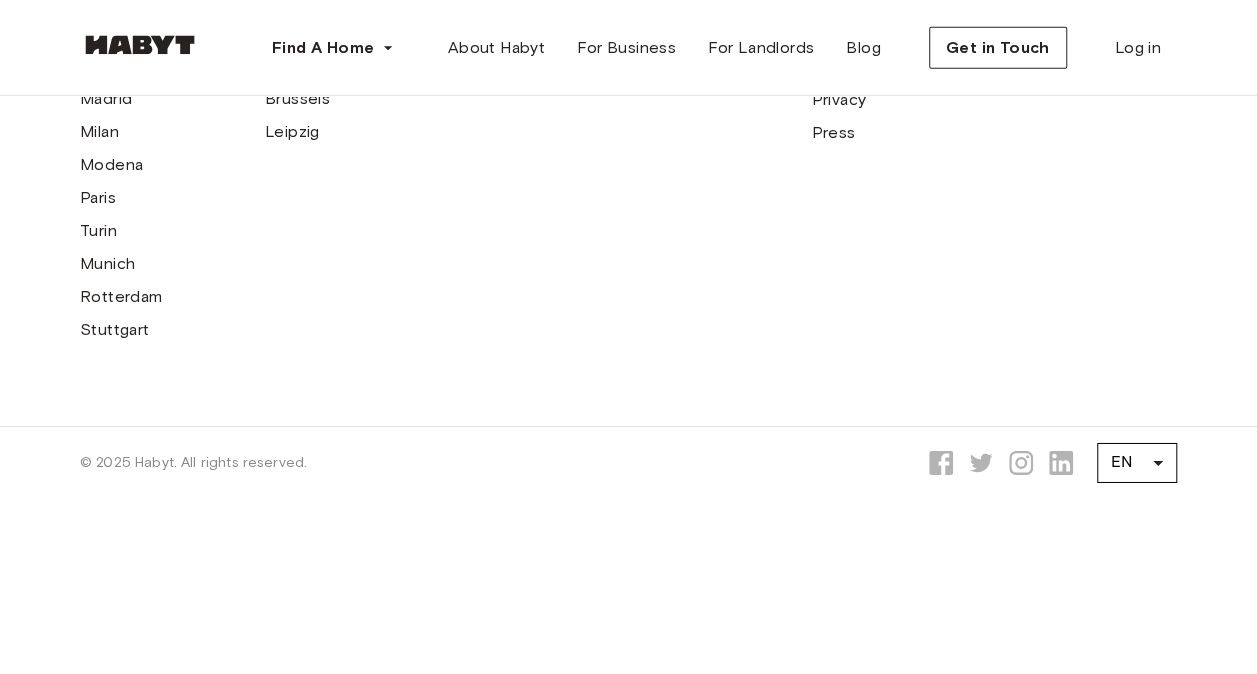 scroll, scrollTop: 3714, scrollLeft: 0, axis: vertical 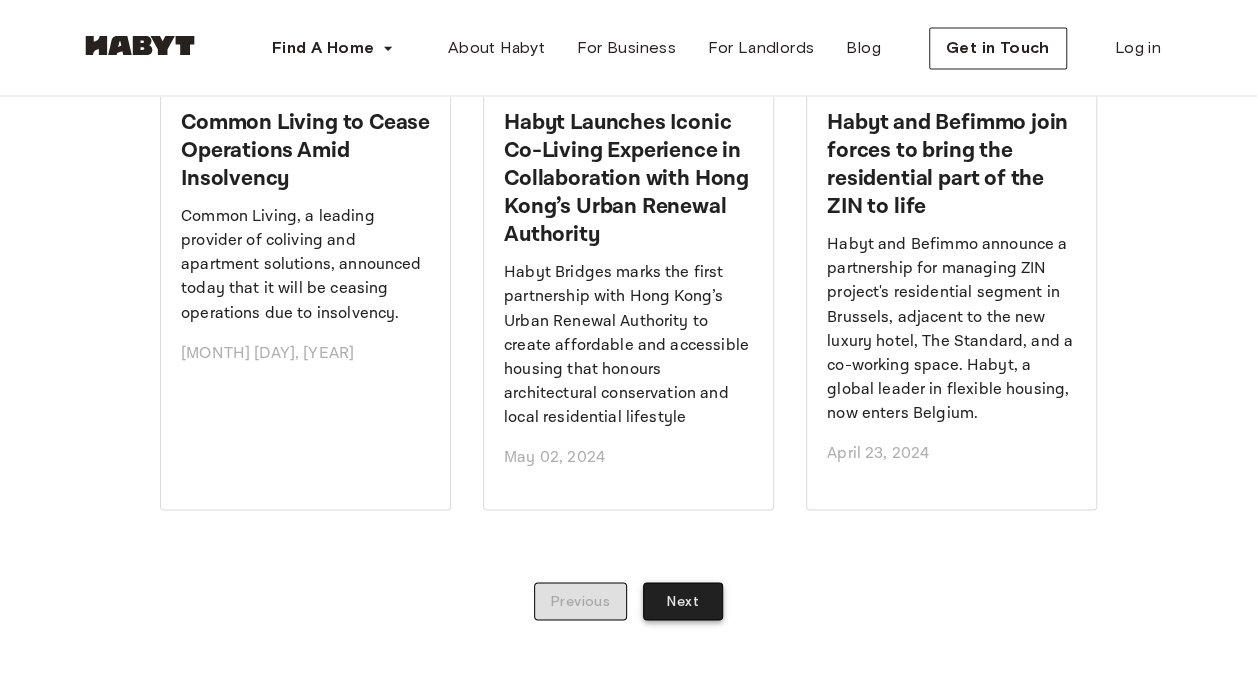 click on "Next" at bounding box center [683, 601] 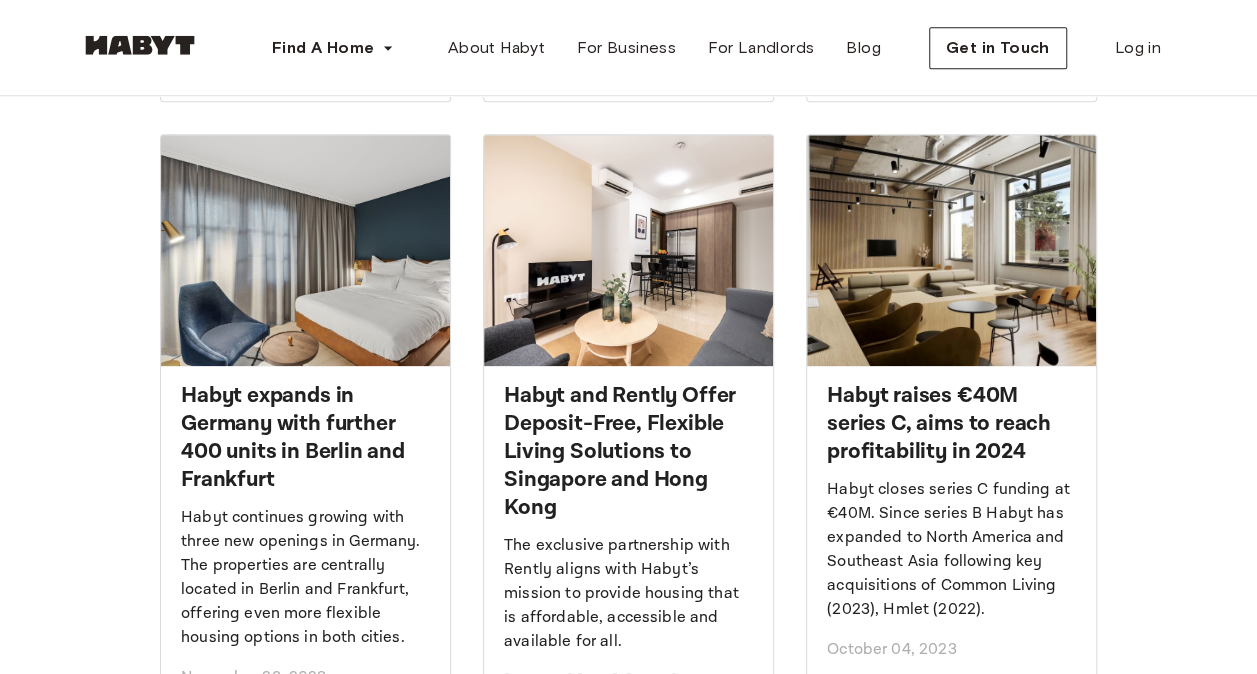 scroll, scrollTop: 696, scrollLeft: 0, axis: vertical 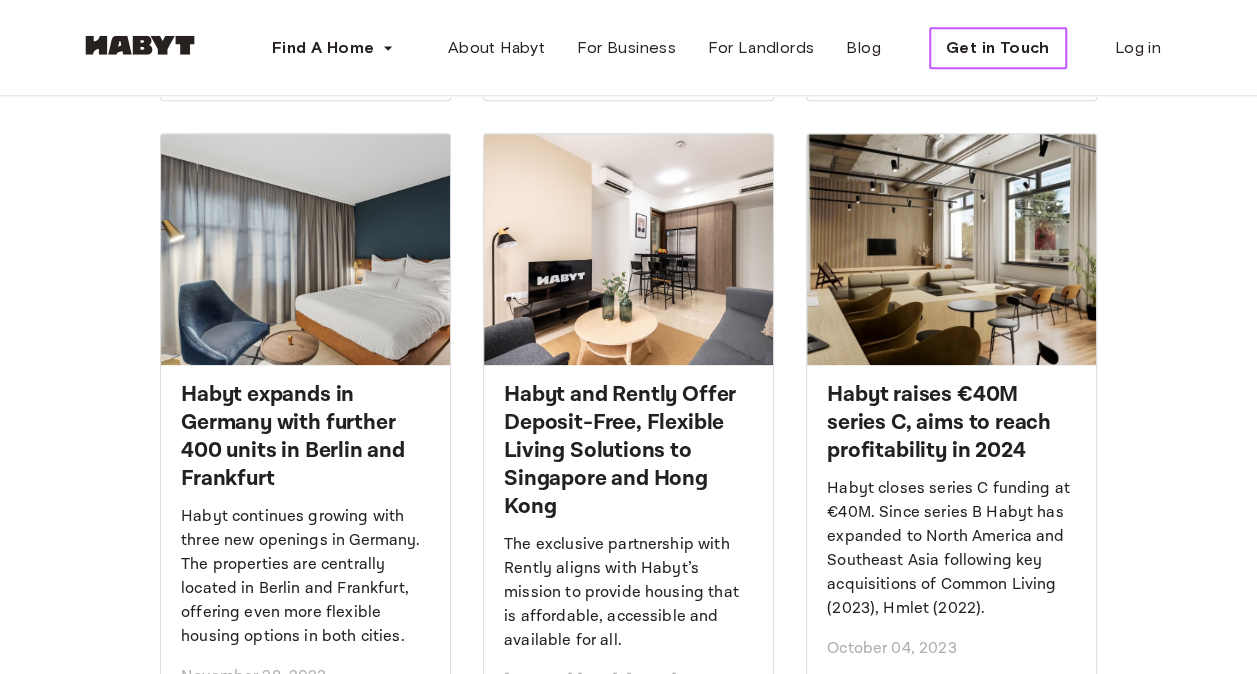 click on "Get in Touch" at bounding box center (998, 48) 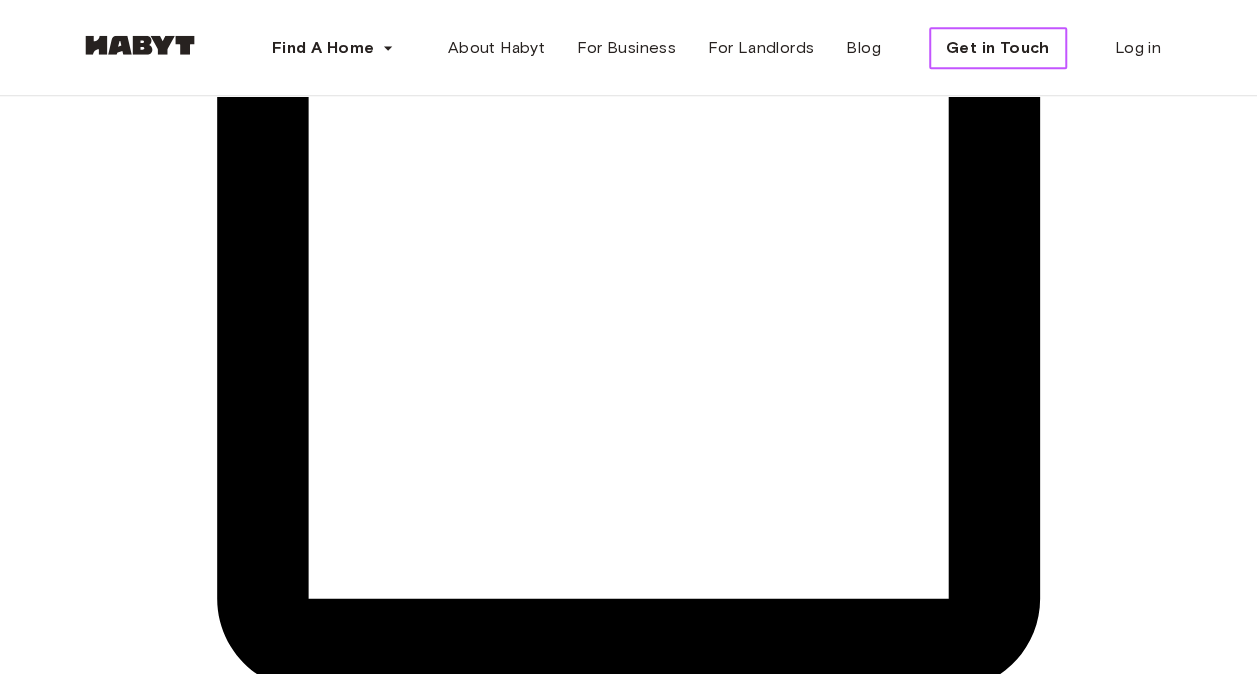 scroll, scrollTop: 824, scrollLeft: 0, axis: vertical 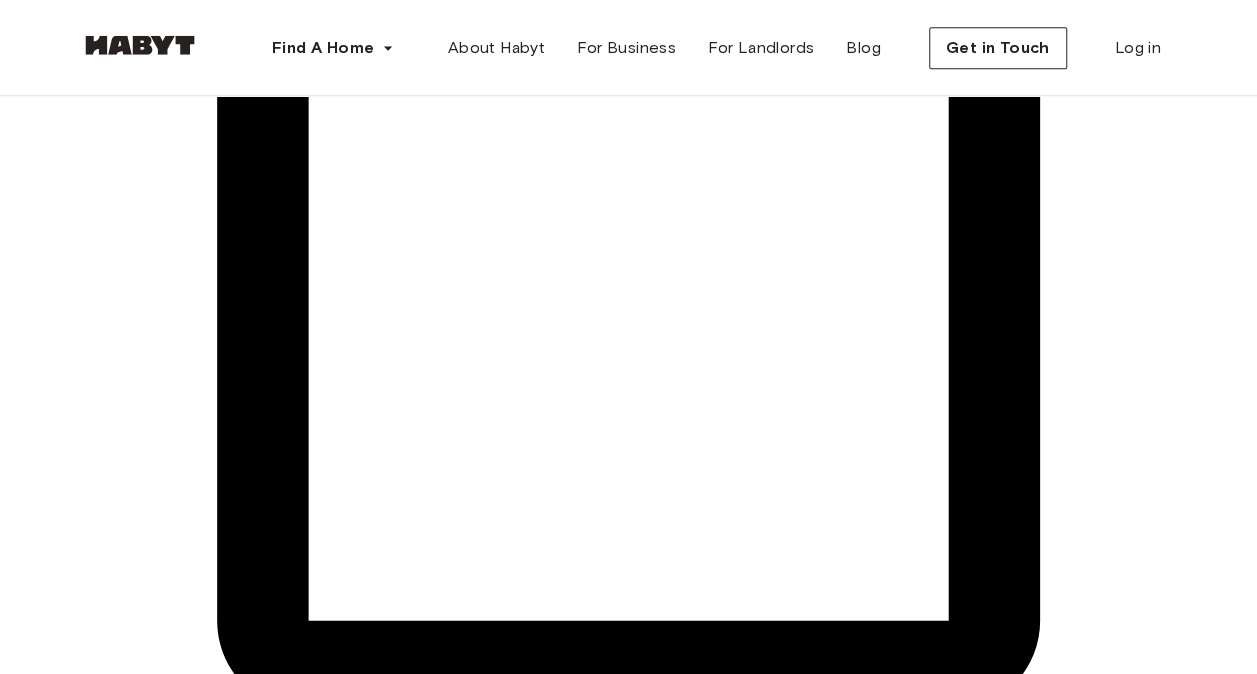 click on "Careers" at bounding box center (841, 1315) 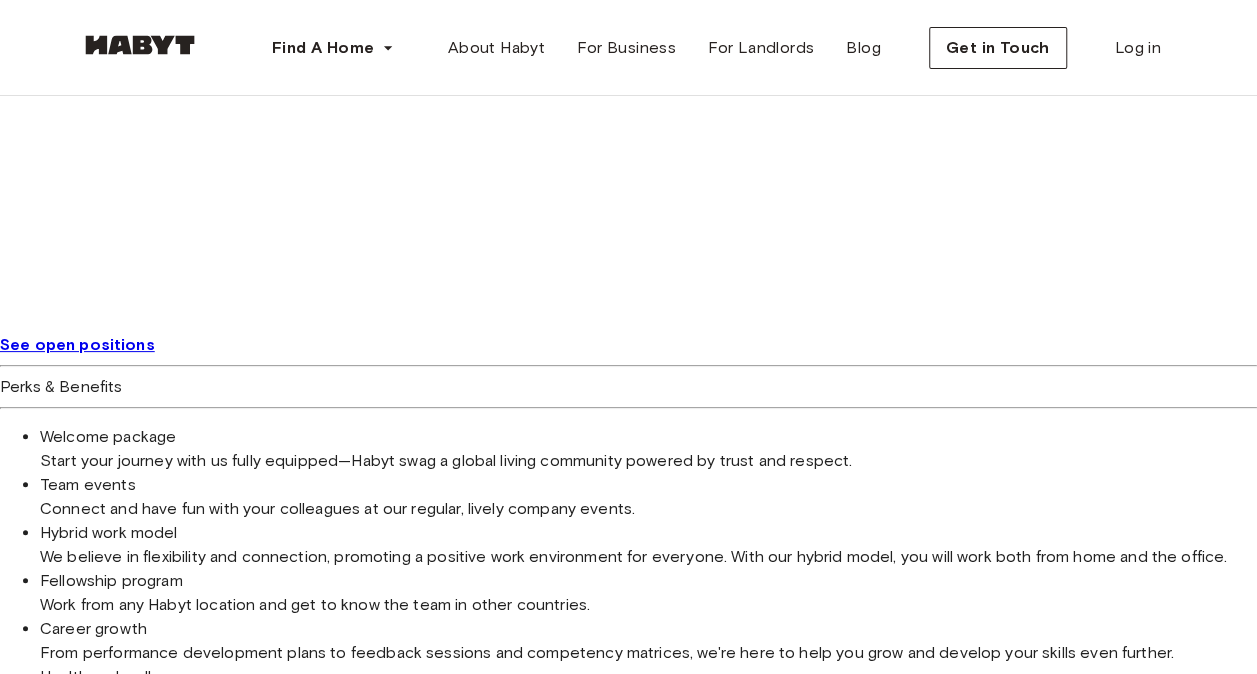 scroll, scrollTop: 3850, scrollLeft: 0, axis: vertical 